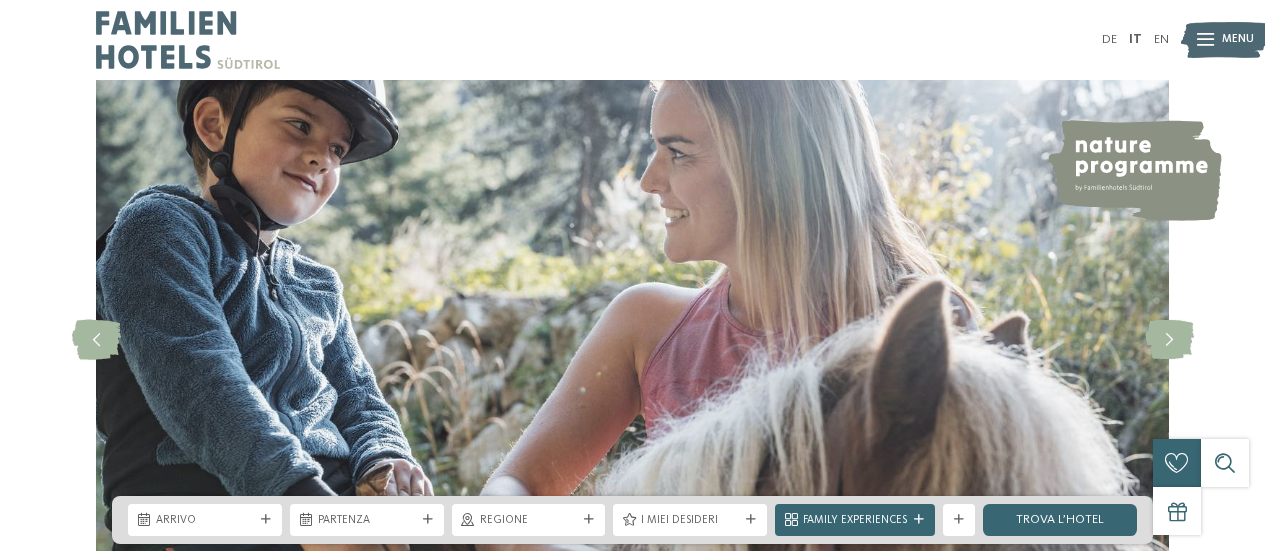scroll, scrollTop: 0, scrollLeft: 0, axis: both 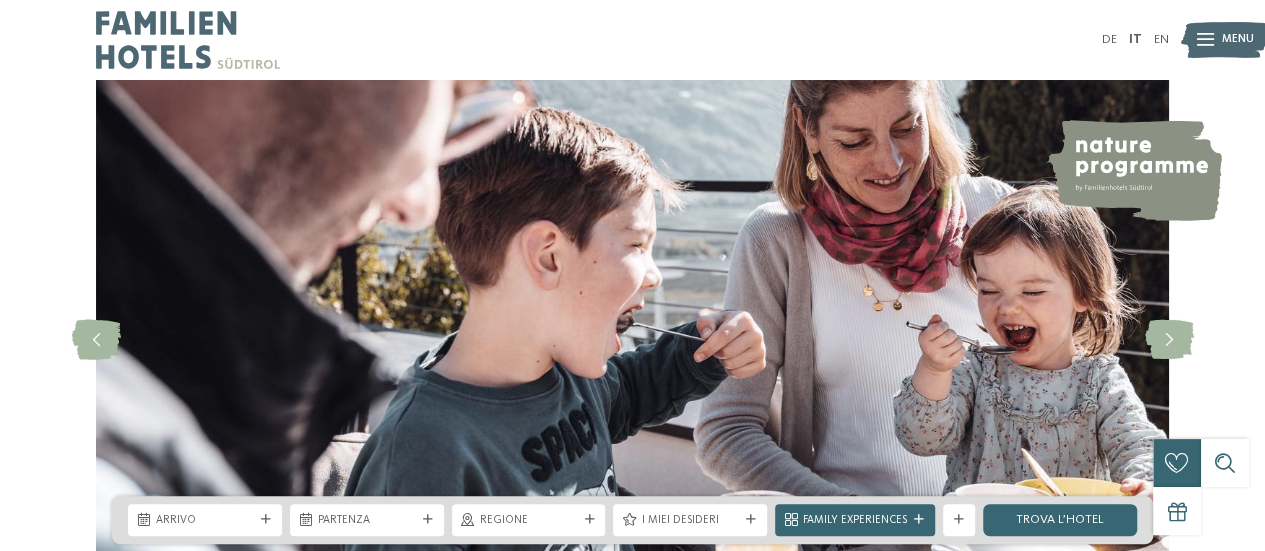 click at bounding box center [1205, 40] 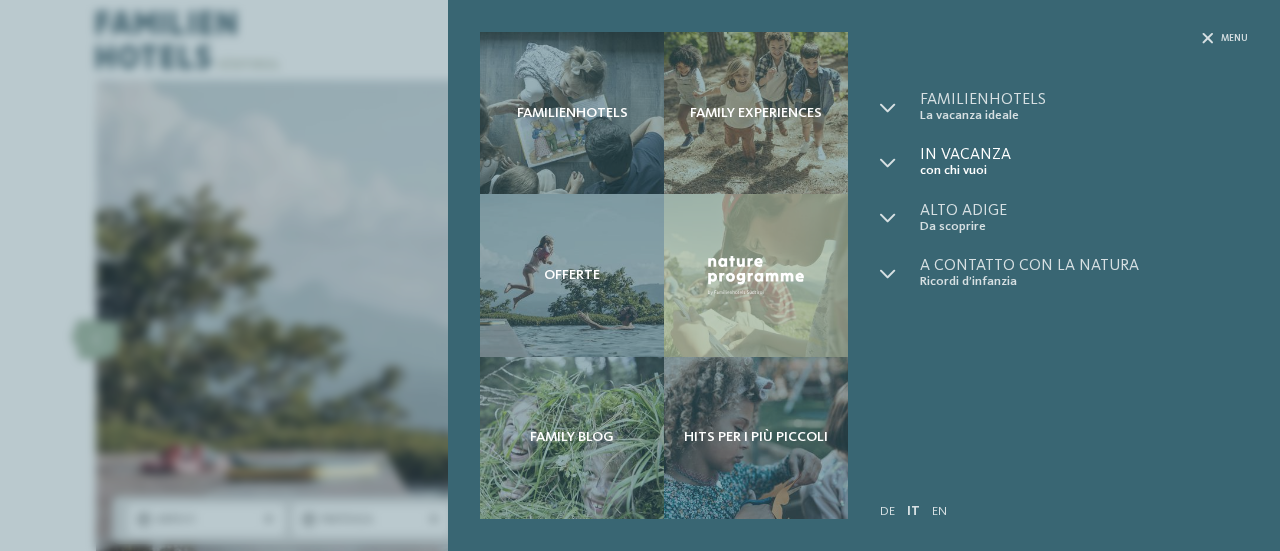 click on "In vacanza" at bounding box center [1084, 155] 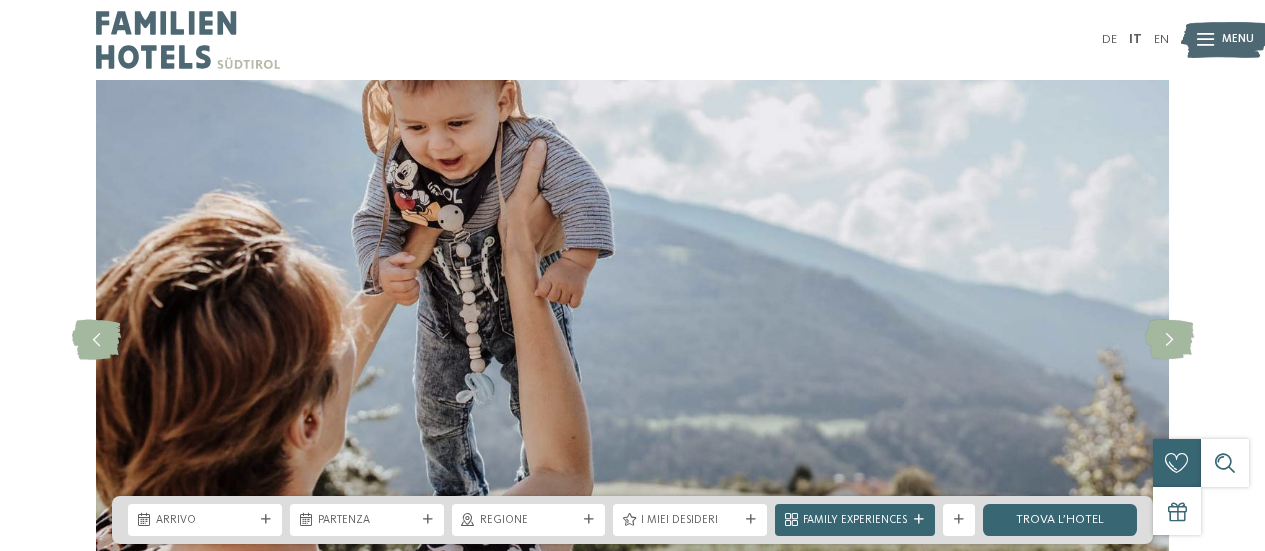 scroll, scrollTop: 0, scrollLeft: 0, axis: both 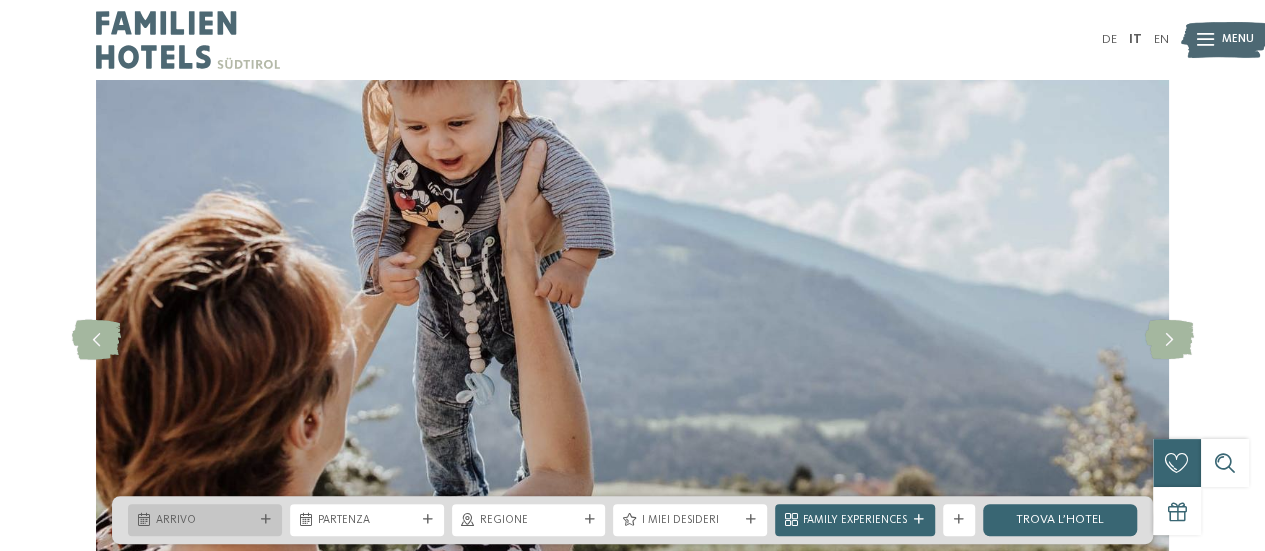 click at bounding box center [266, 520] 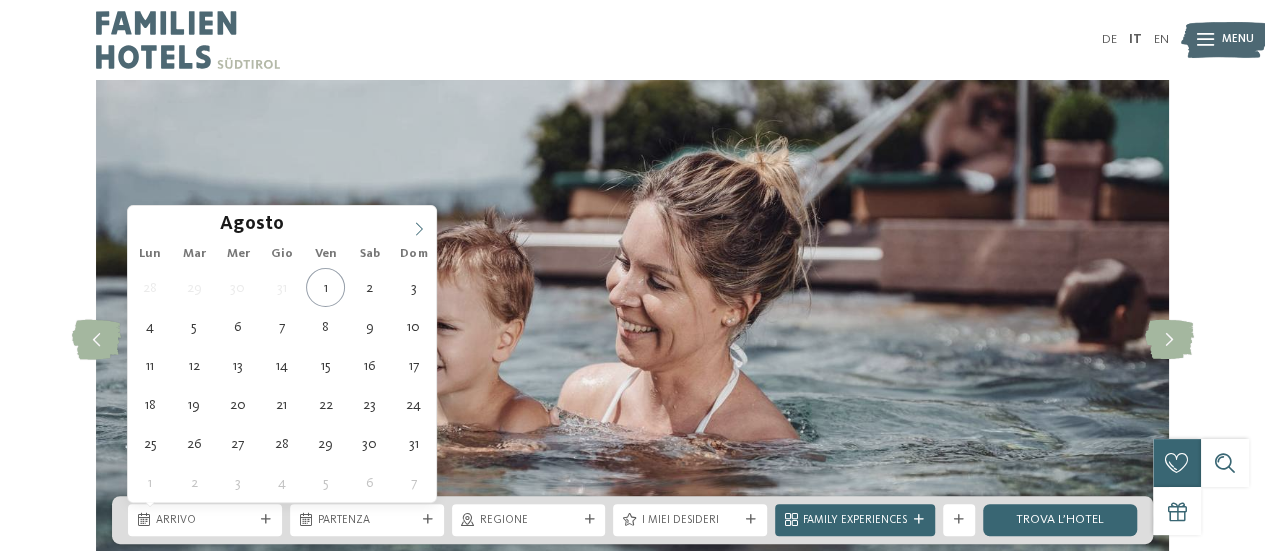 click 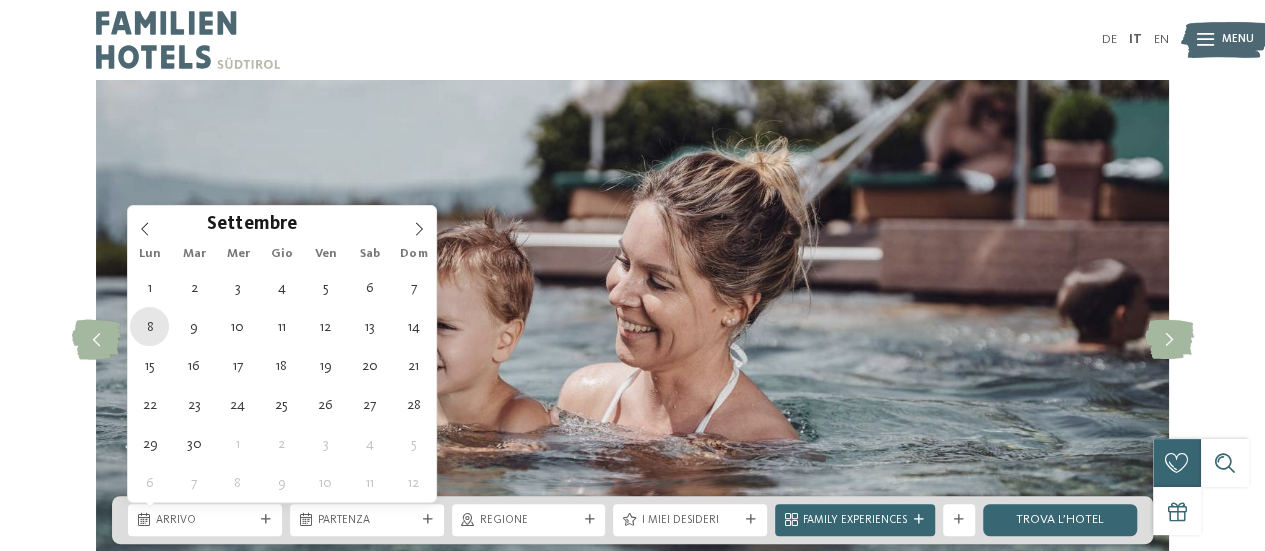 type on "08.09.2025" 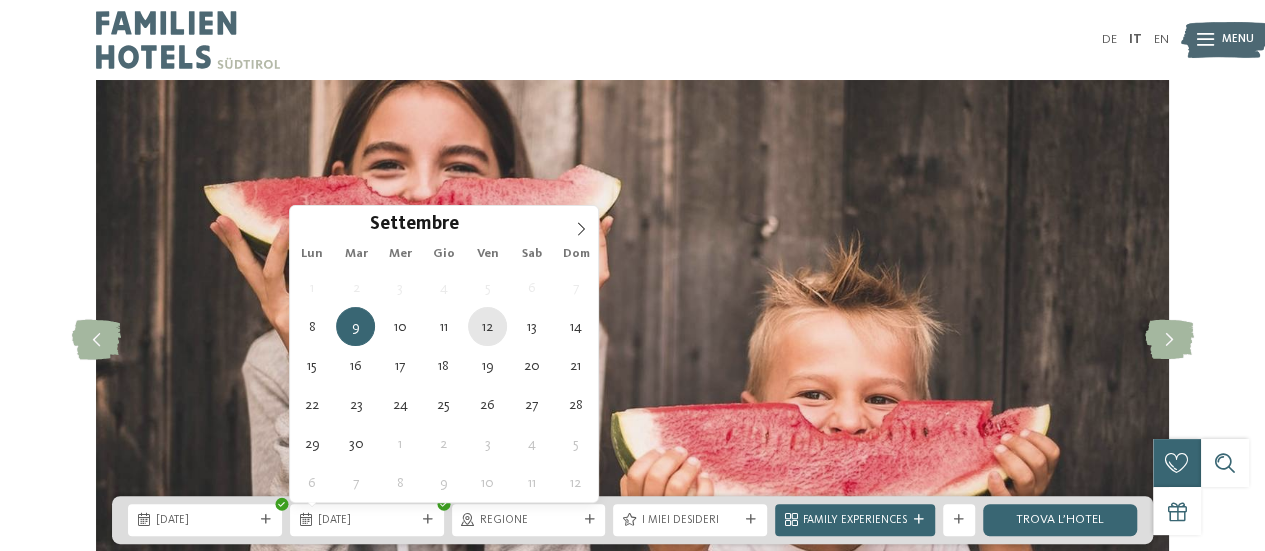 type on "12.09.2025" 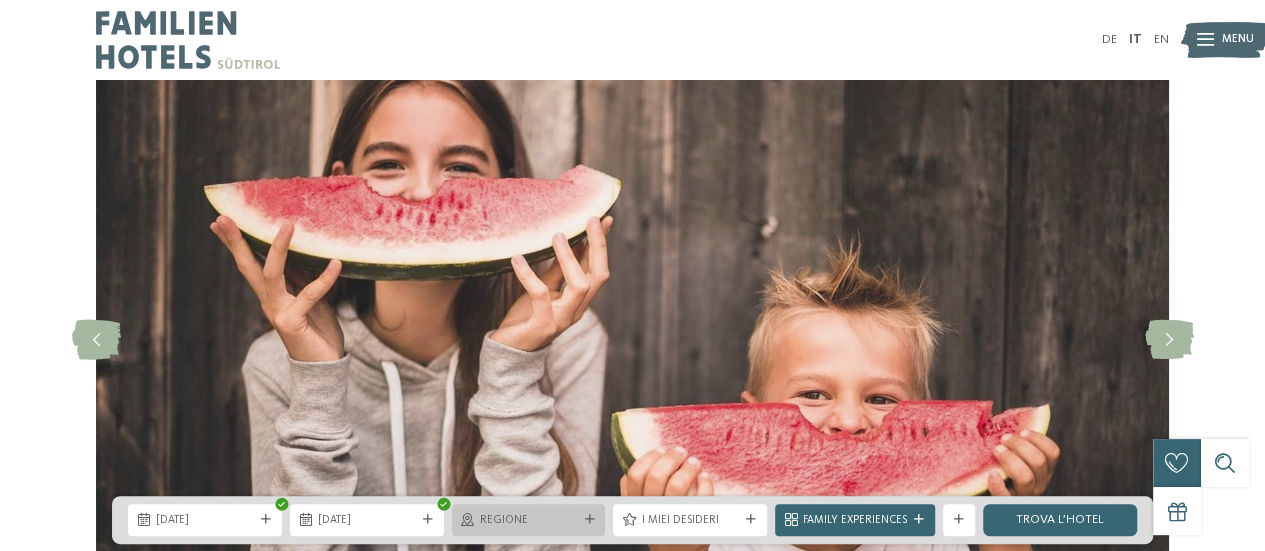 click at bounding box center (589, 520) 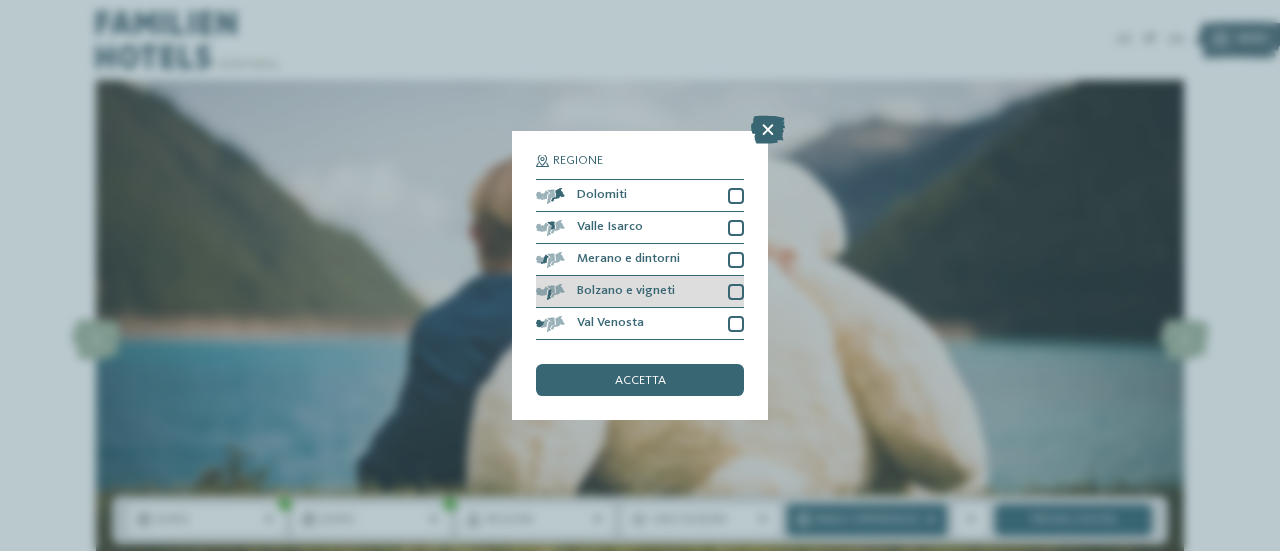 click on "Bolzano e vigneti" at bounding box center [640, 292] 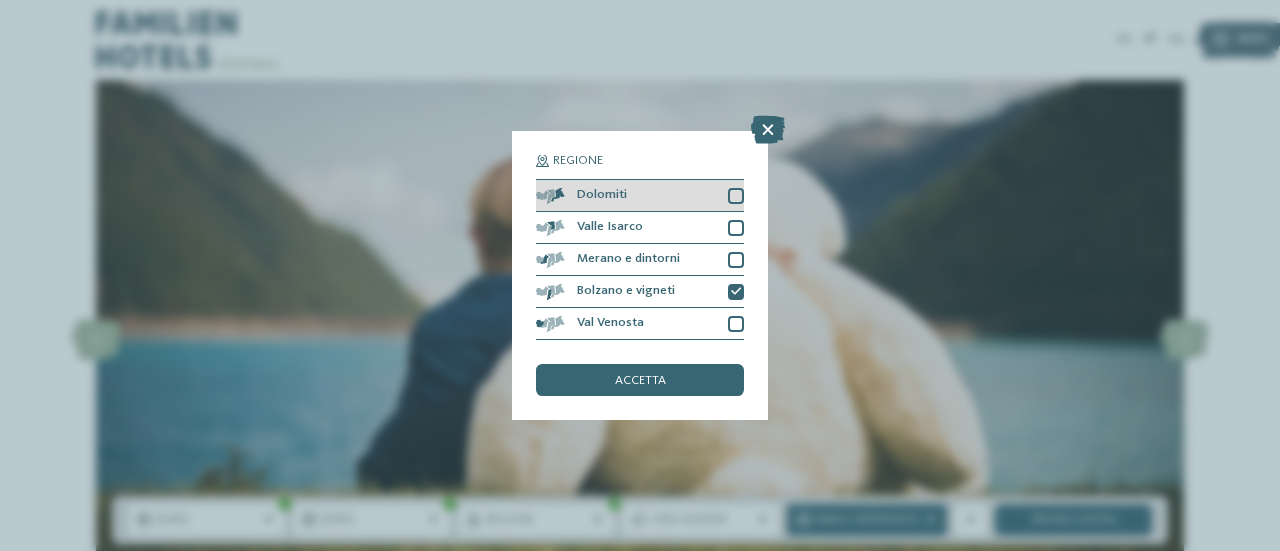 click at bounding box center (736, 196) 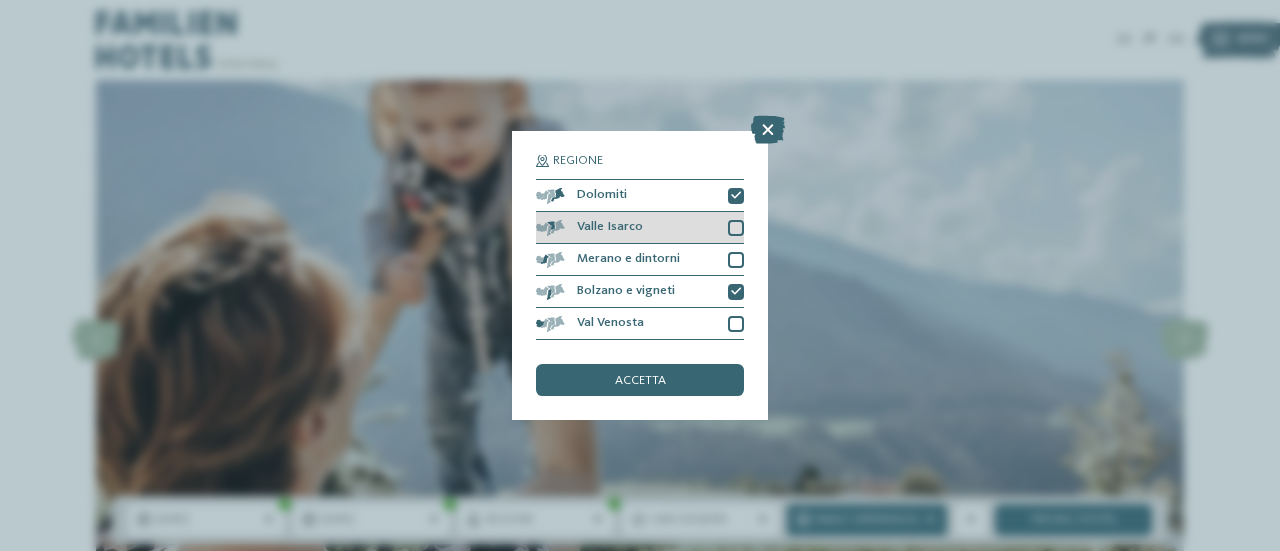 click at bounding box center (736, 228) 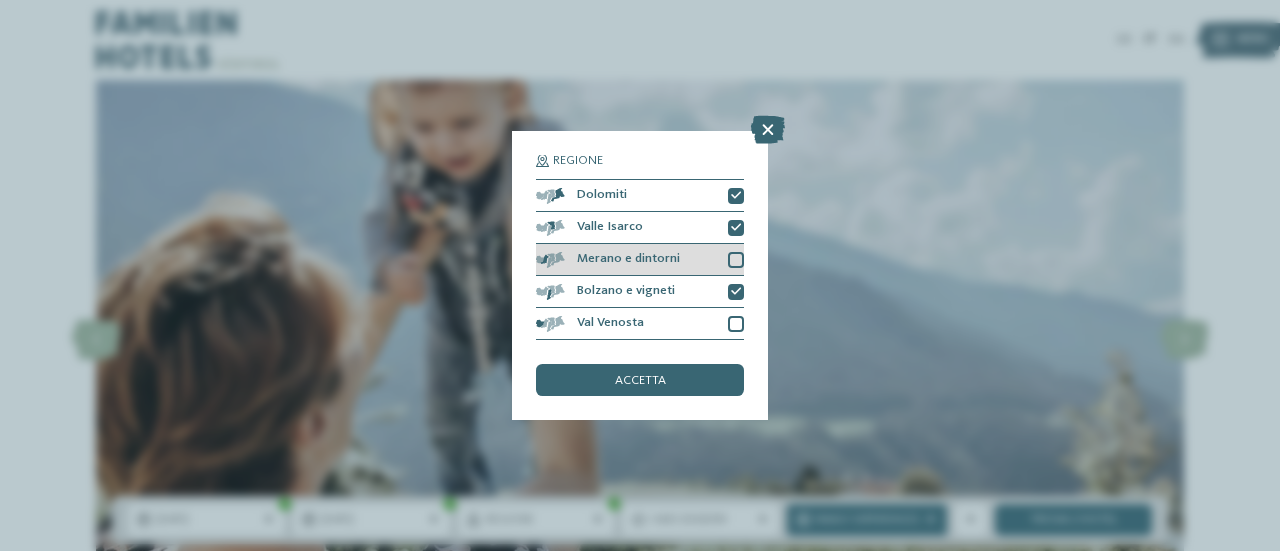 click at bounding box center (736, 260) 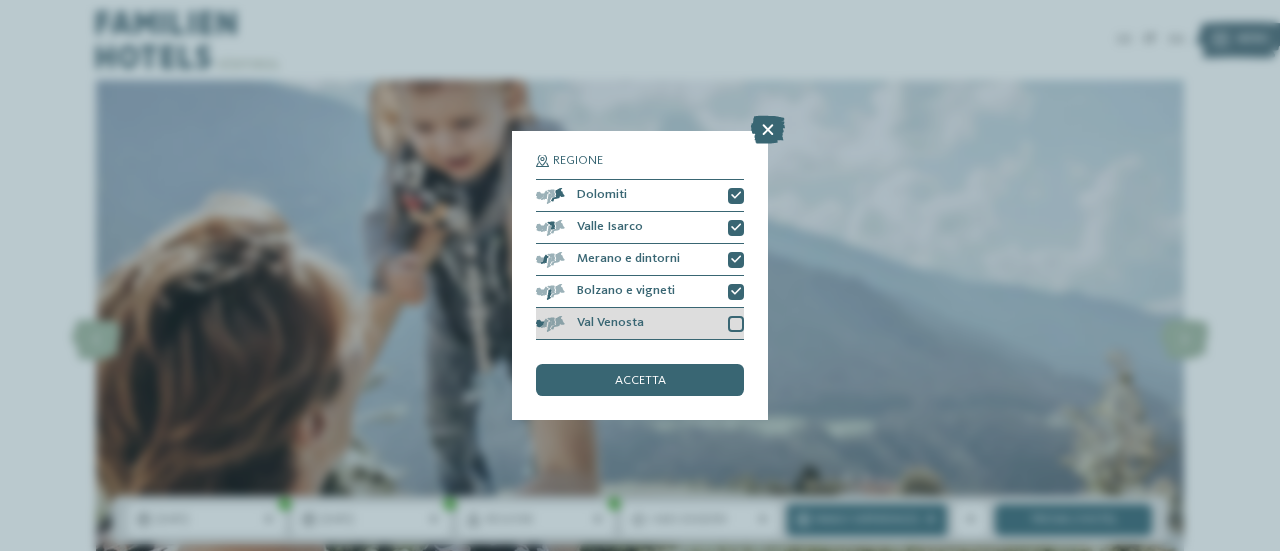 click at bounding box center (736, 324) 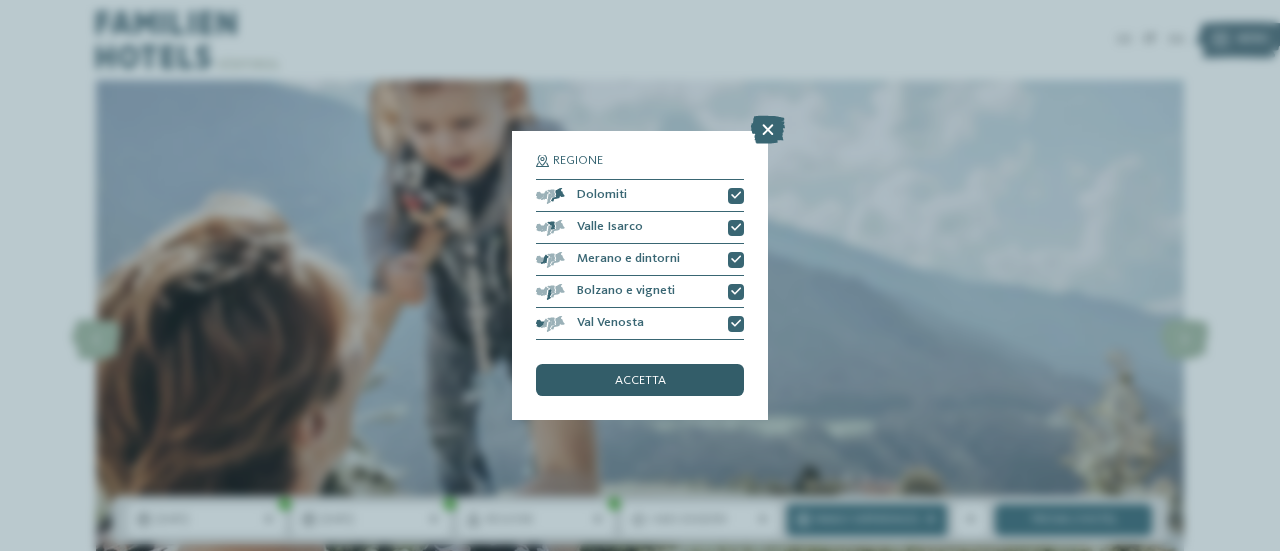 click on "accetta" at bounding box center (640, 381) 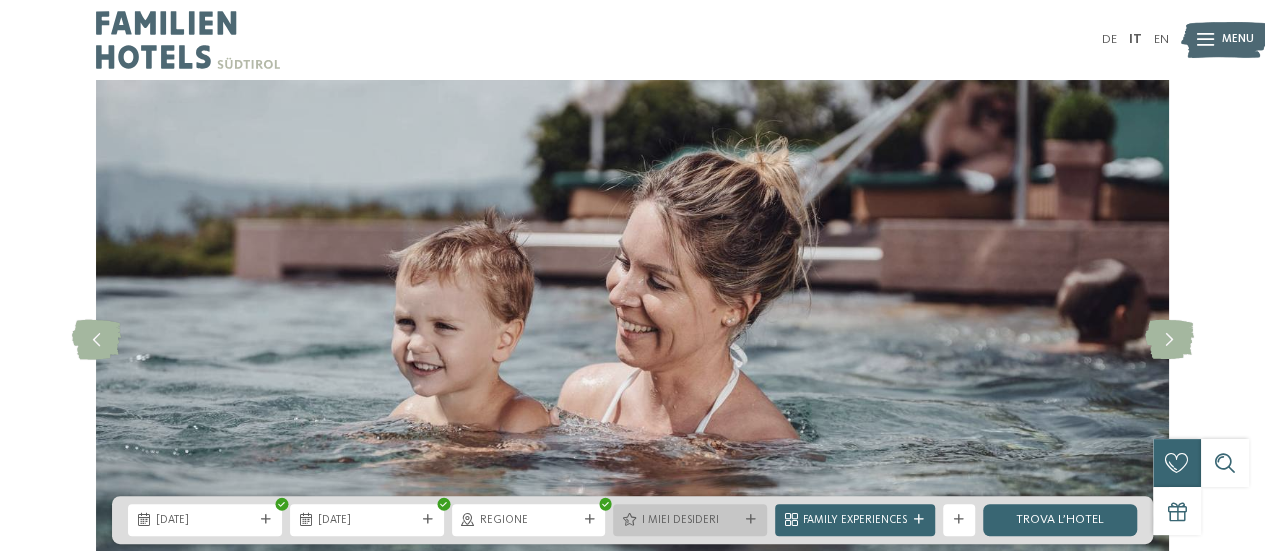 click on "I miei desideri" at bounding box center [690, 520] 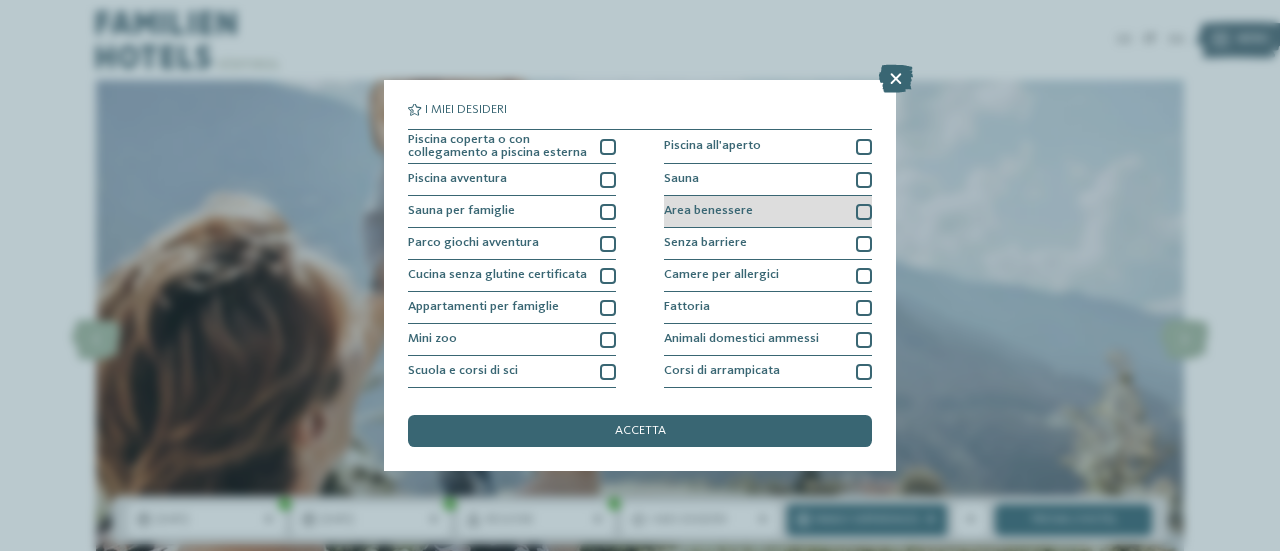 click at bounding box center (864, 212) 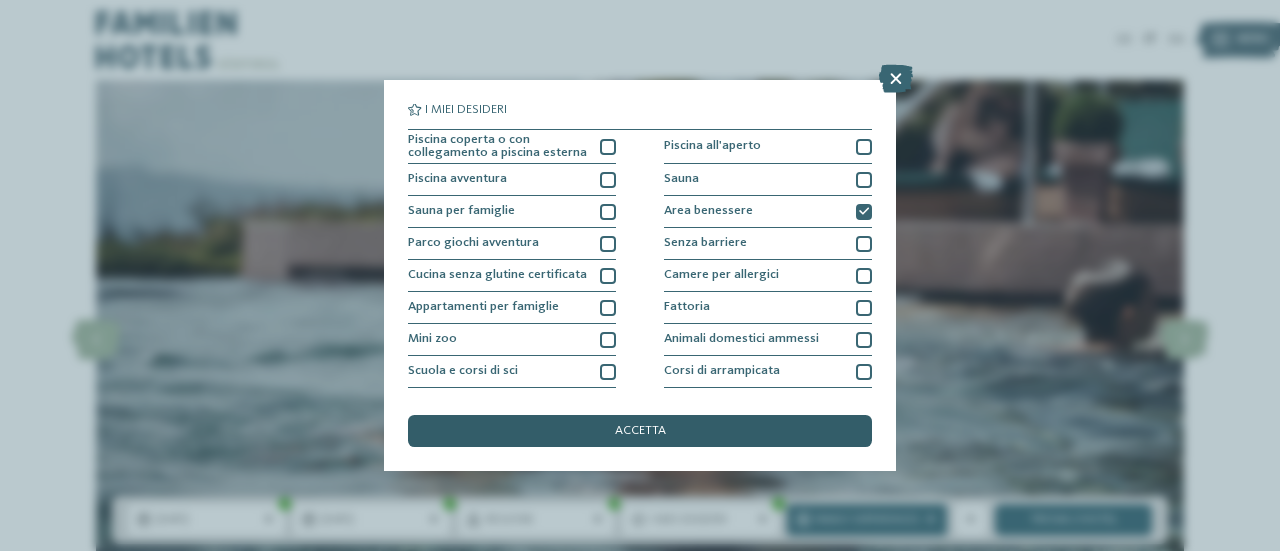 click on "accetta" at bounding box center [640, 431] 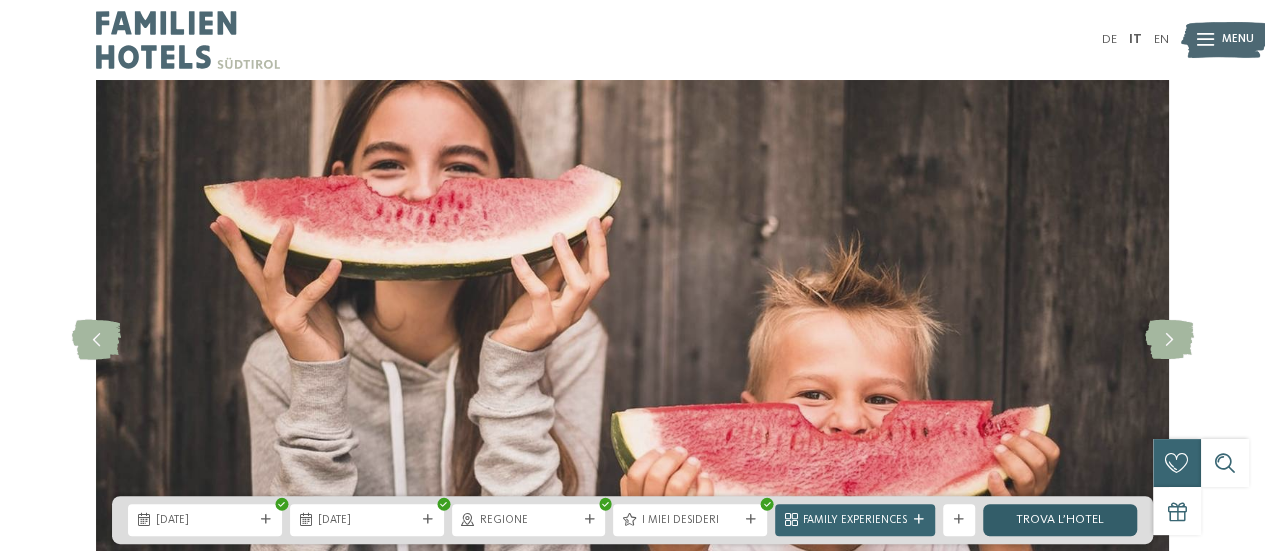 click on "trova l’hotel" at bounding box center (1060, 520) 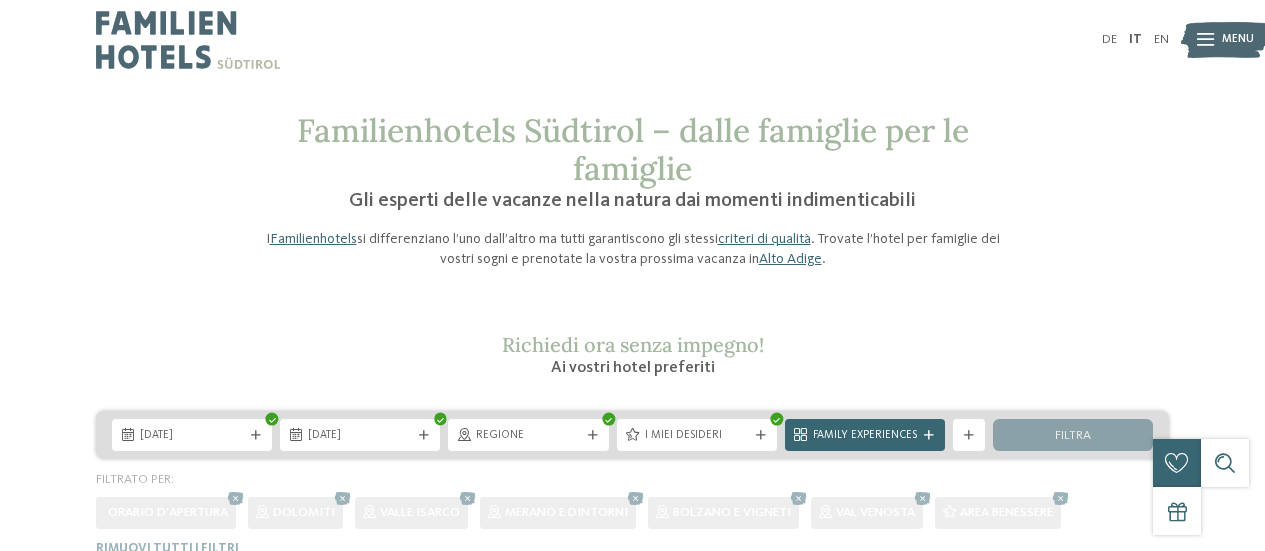 scroll, scrollTop: 494, scrollLeft: 0, axis: vertical 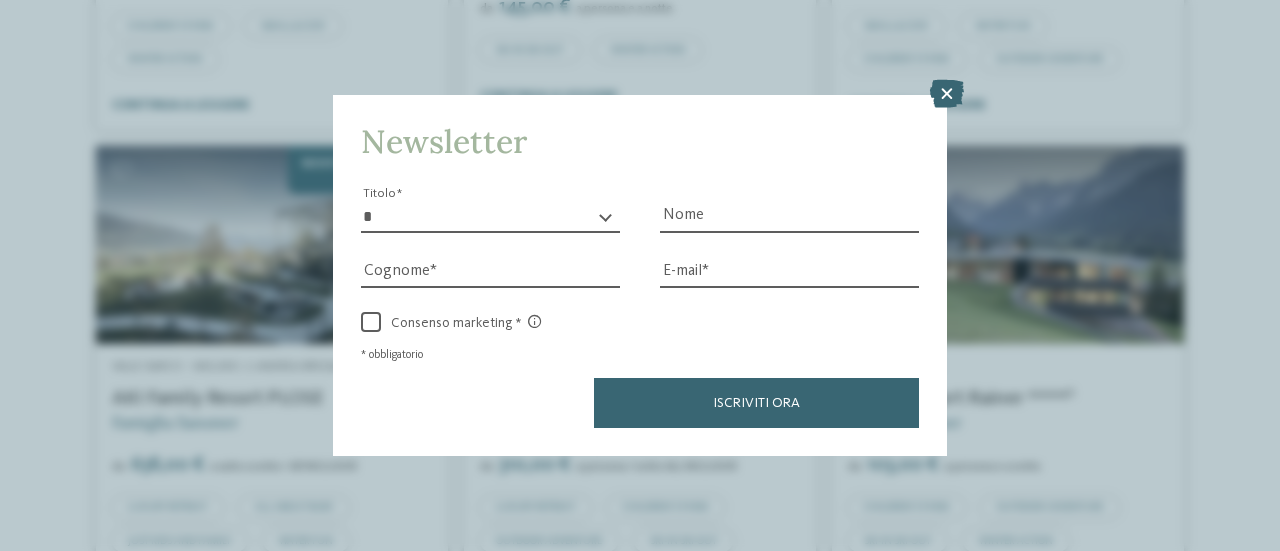 drag, startPoint x: 1272, startPoint y: 235, endPoint x: 1273, endPoint y: 274, distance: 39.012817 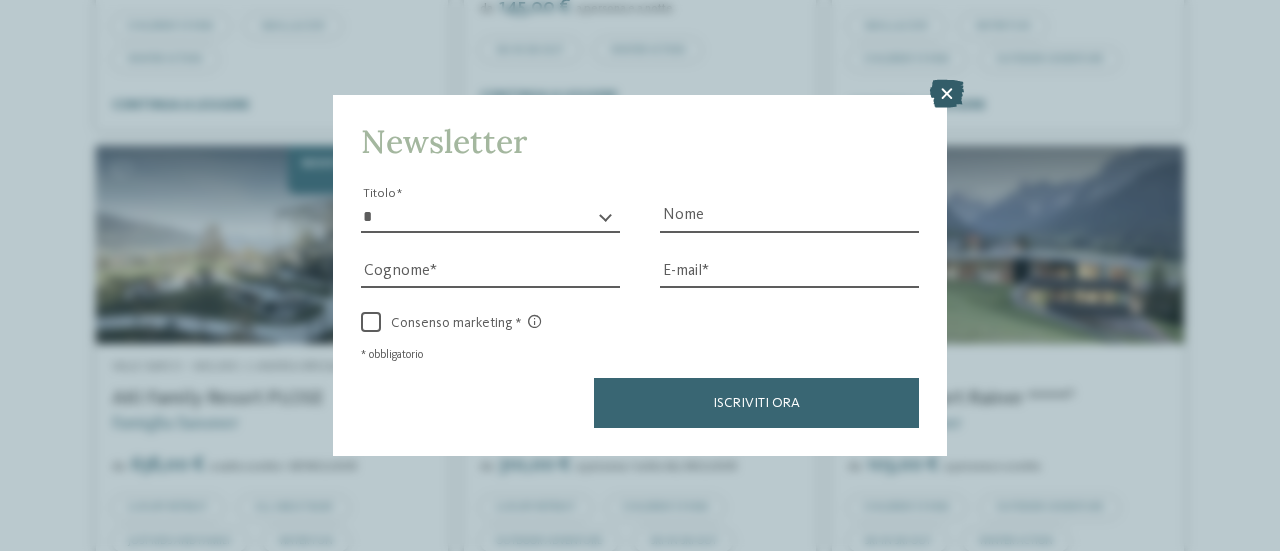 click at bounding box center [947, 94] 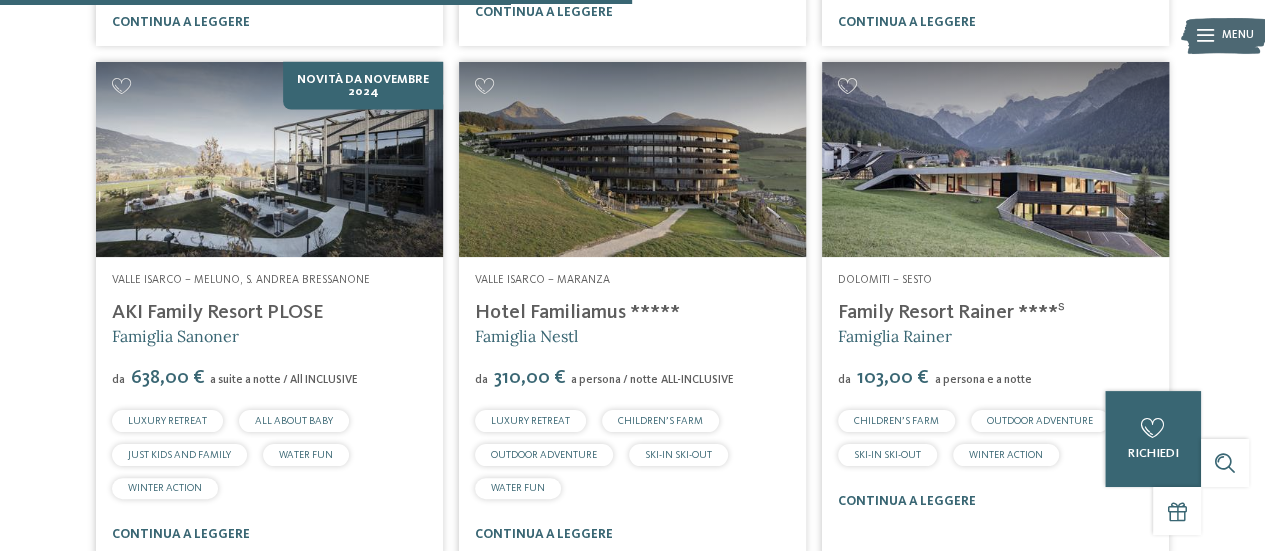 scroll, scrollTop: 2122, scrollLeft: 0, axis: vertical 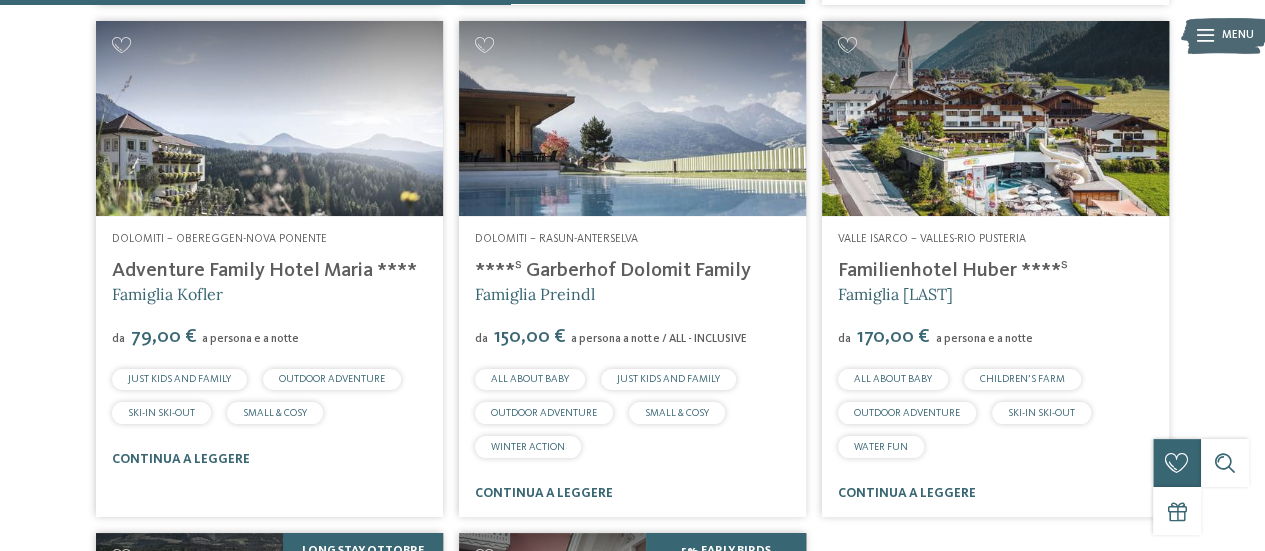click on "17
/
27
Merano e dintorni – Cermes
Familienresidence & Suiten Das Grafenstein ****ˢ
Alexandra, Charlotte e Isabelle Zuegg
da" at bounding box center [632, -463] 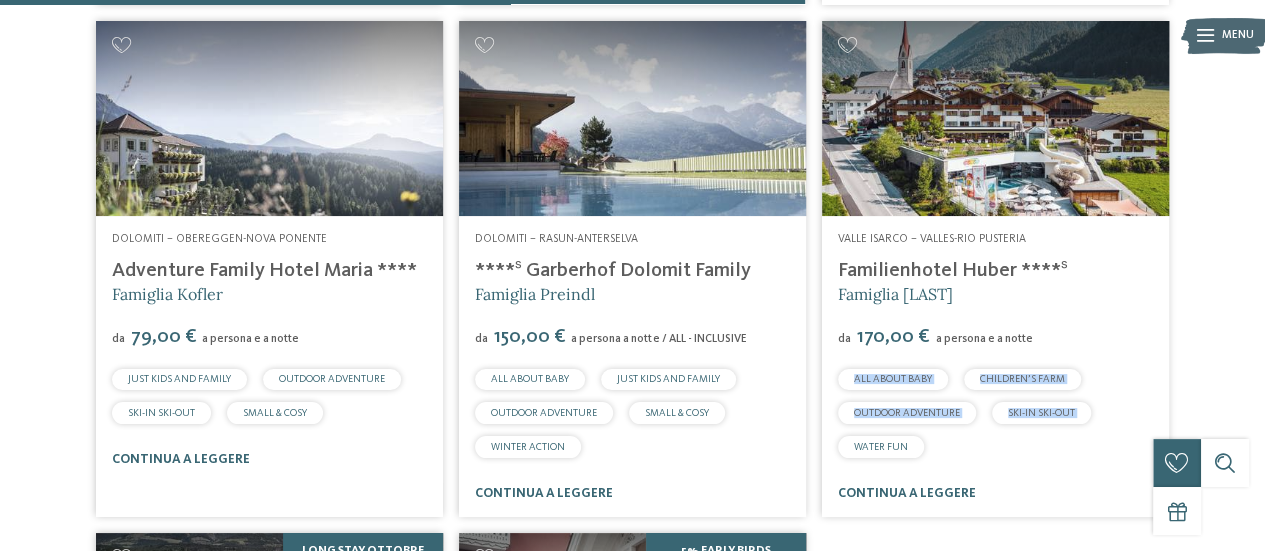 drag, startPoint x: 1261, startPoint y: 332, endPoint x: 1259, endPoint y: 357, distance: 25.079872 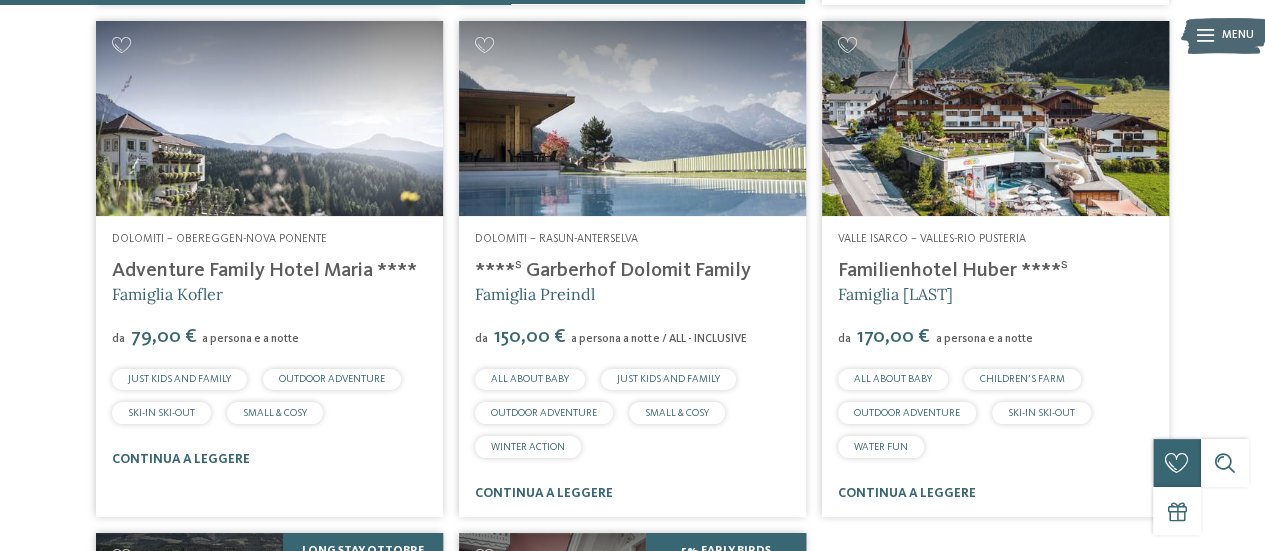 click on "17
/
27
Merano e dintorni – Cermes
Familienresidence & Suiten Das Grafenstein ****ˢ
Alexandra, Charlotte e Isabelle Zuegg
da" at bounding box center [632, -463] 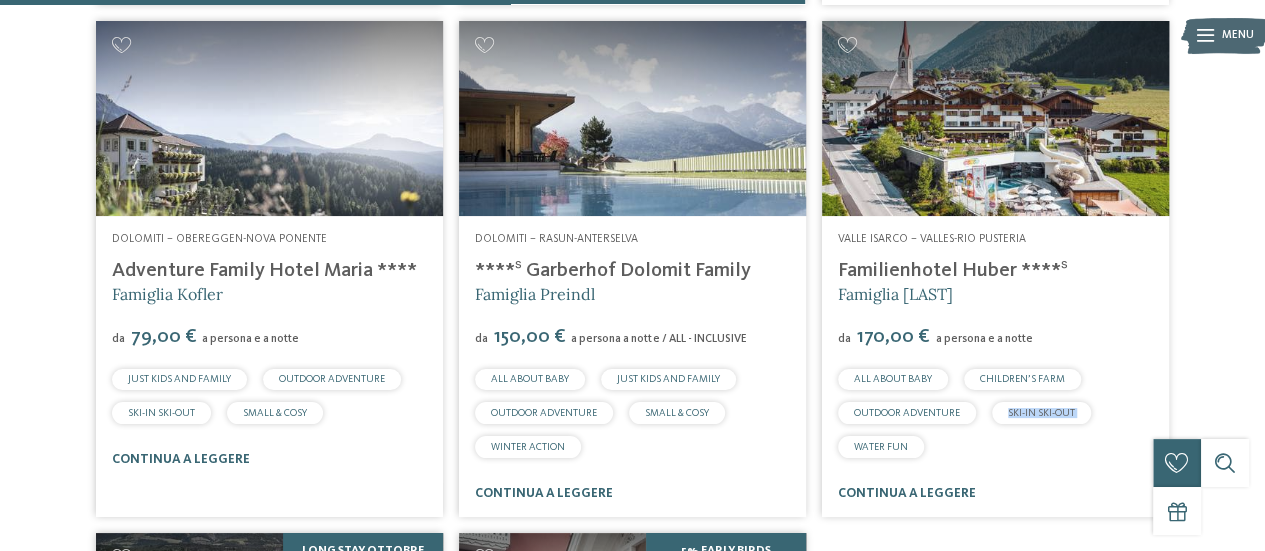 click on "17
/
27
Merano e dintorni – Cermes
Familienresidence & Suiten Das Grafenstein ****ˢ
Alexandra, Charlotte e Isabelle Zuegg
da" at bounding box center [632, -463] 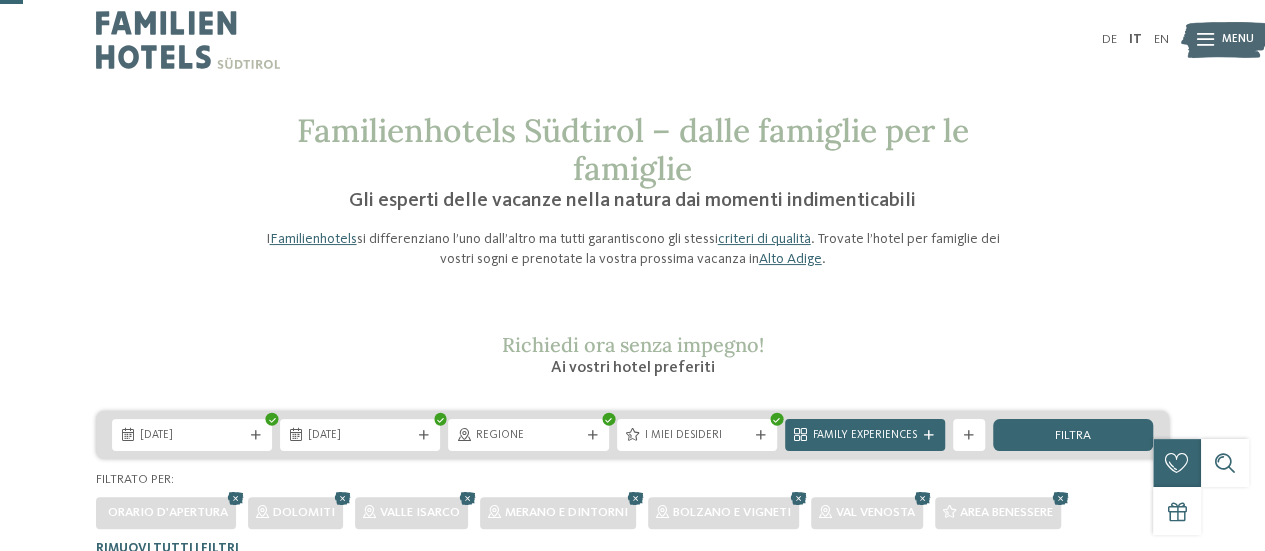 scroll, scrollTop: 314, scrollLeft: 0, axis: vertical 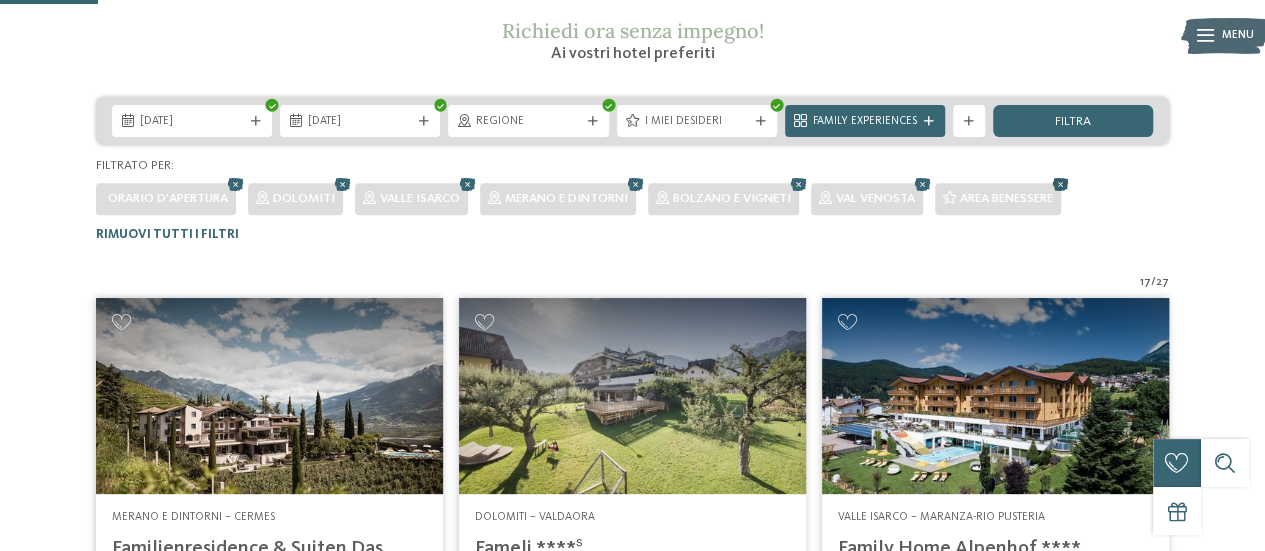 click at bounding box center [1061, 185] 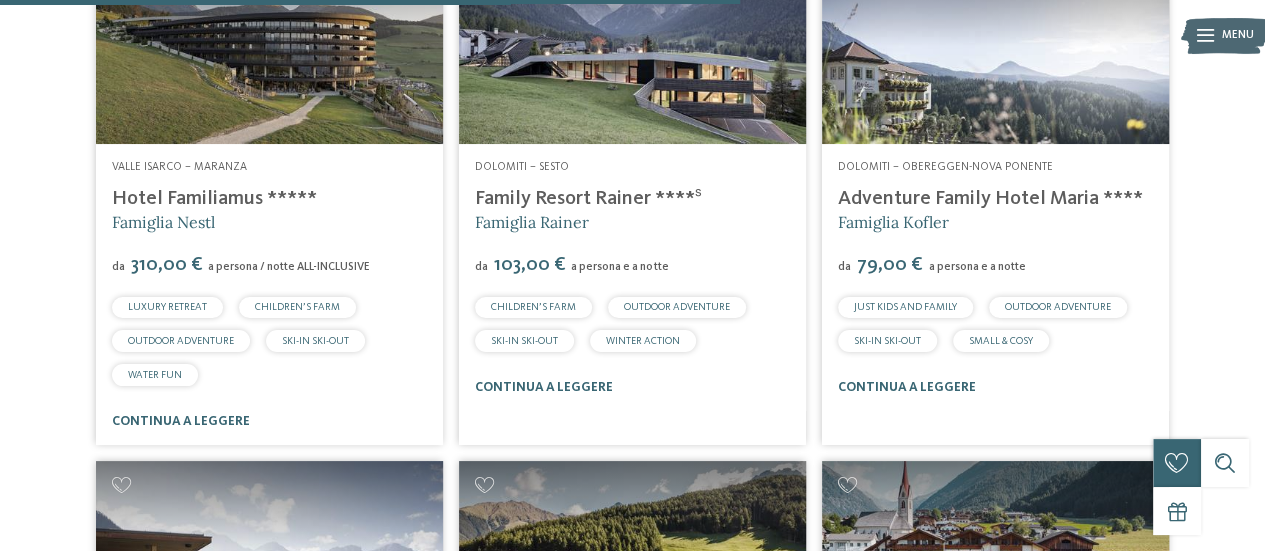 scroll, scrollTop: 2700, scrollLeft: 0, axis: vertical 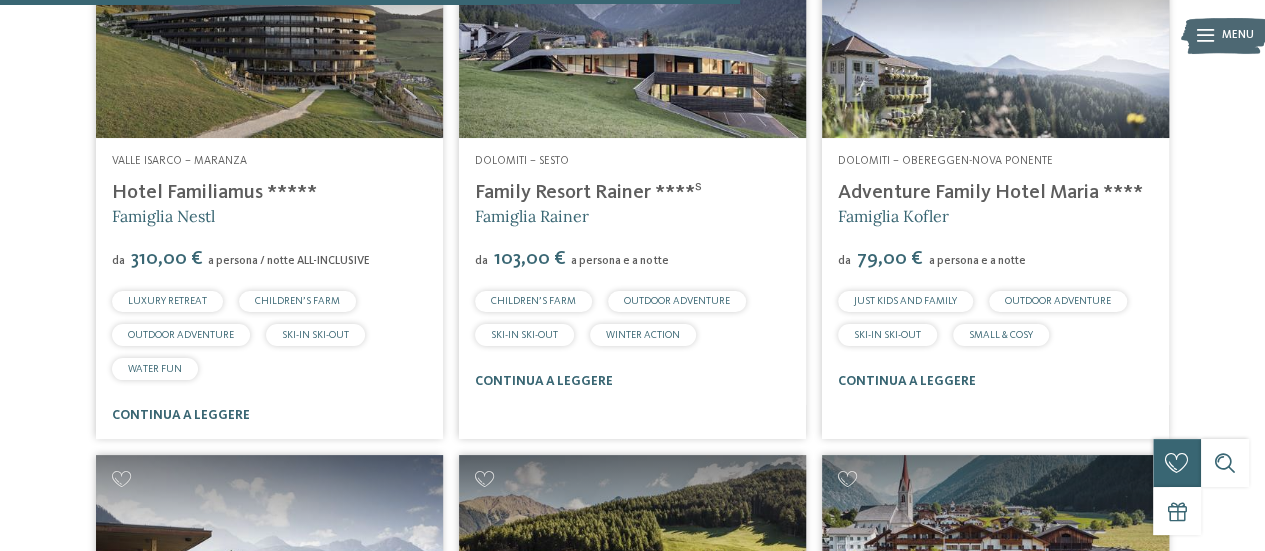 click on "21
/
27
Merano e dintorni – Cermes
Familienresidence & Suiten Das Grafenstein ****ˢ
Alexandra, Charlotte e Isabelle Zuegg
da" at bounding box center (632, -297) 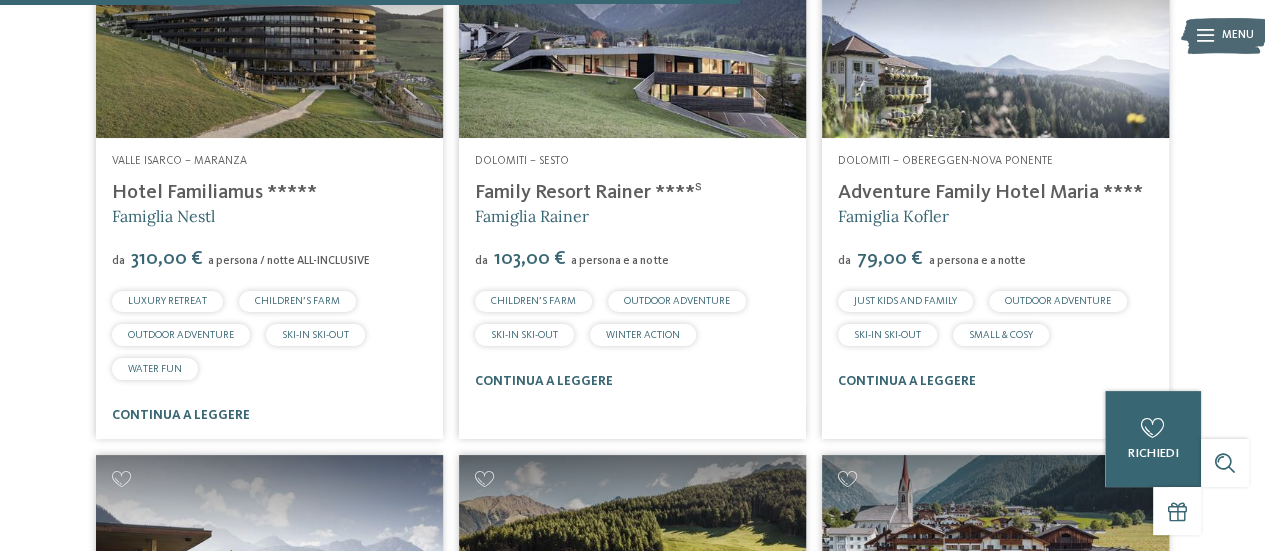 click on "21
/
27
Merano e dintorni – Cermes
Familienresidence & Suiten Das Grafenstein ****ˢ
Alexandra, Charlotte e Isabelle Zuegg
da" at bounding box center (632, -297) 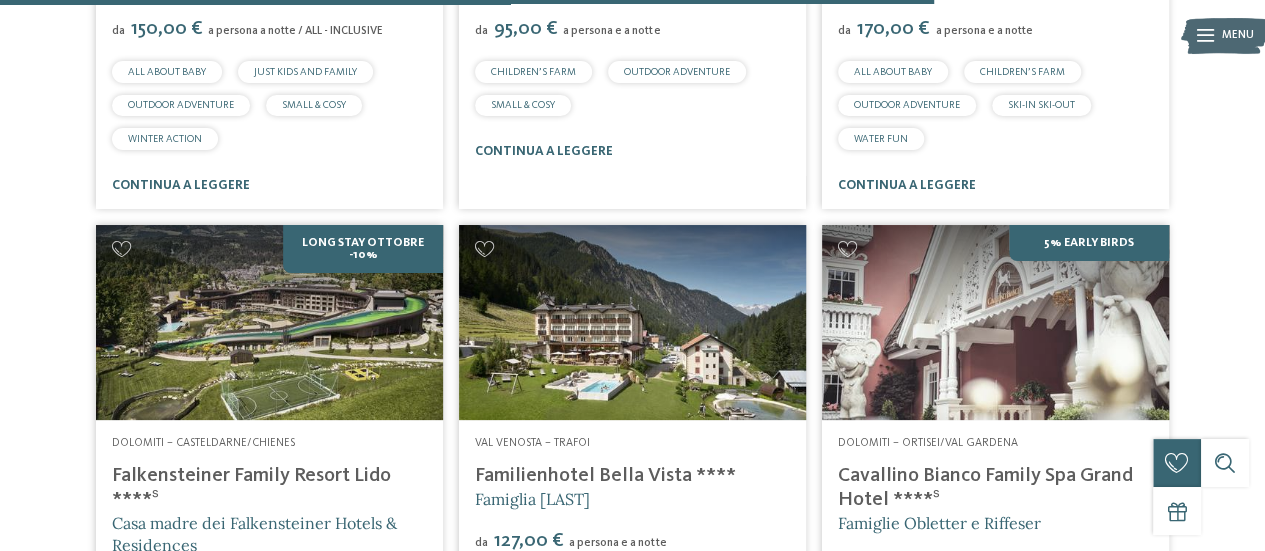 scroll, scrollTop: 2960, scrollLeft: 0, axis: vertical 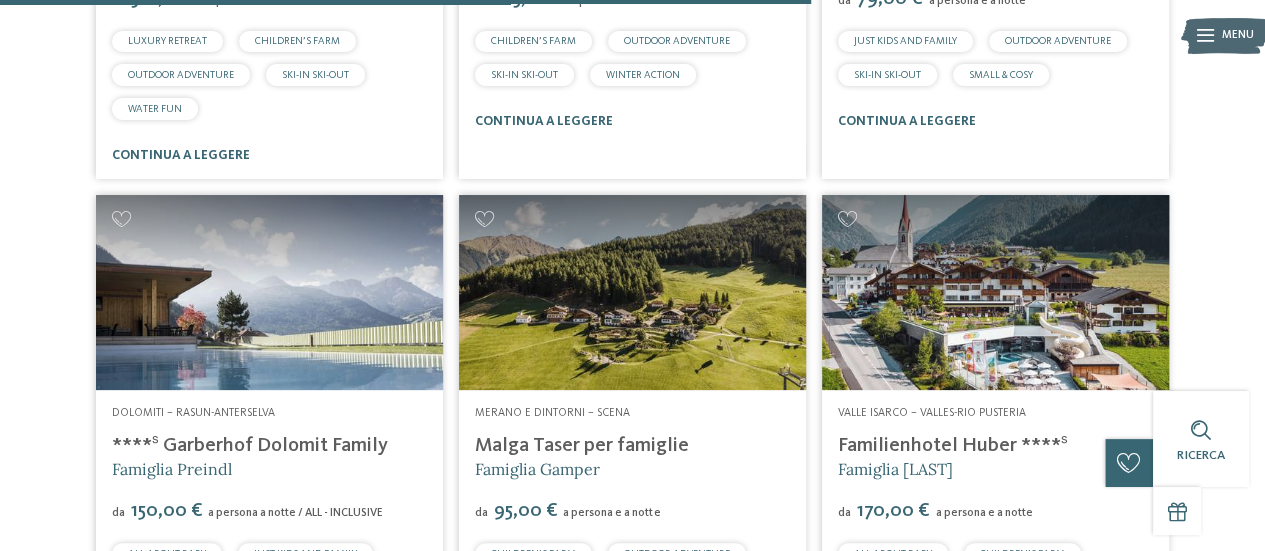 click at bounding box center (632, 292) 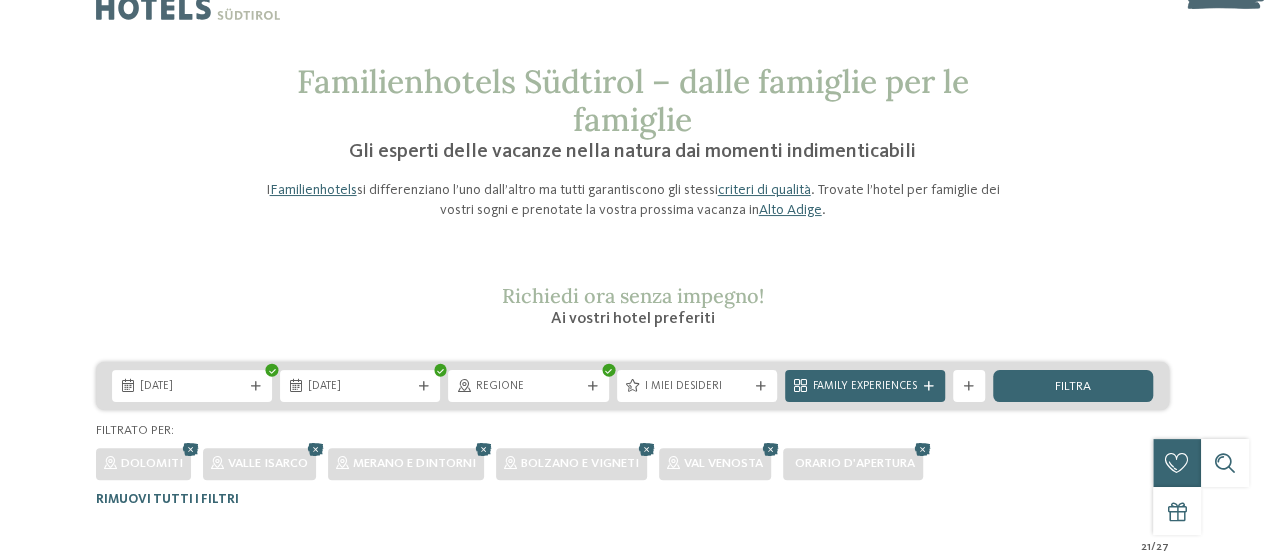 scroll, scrollTop: 0, scrollLeft: 0, axis: both 